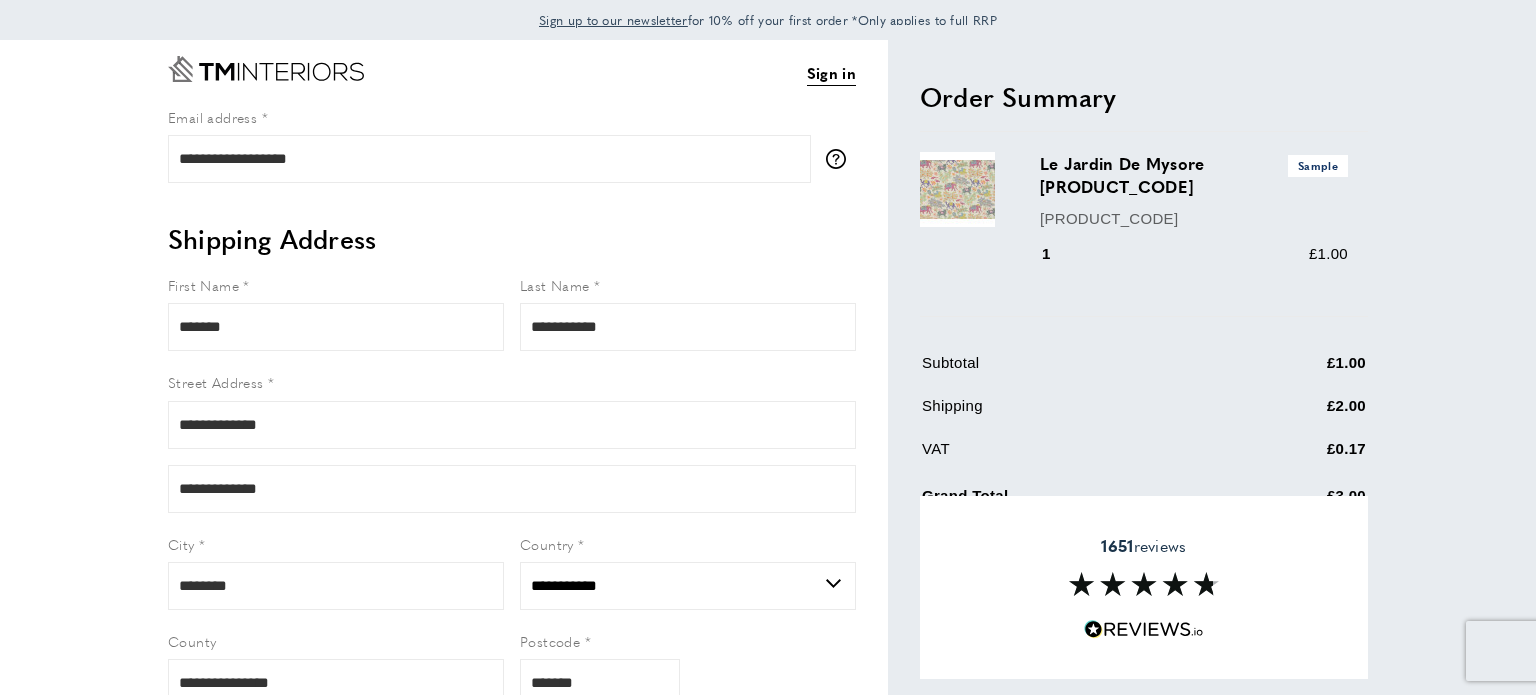 select on "**" 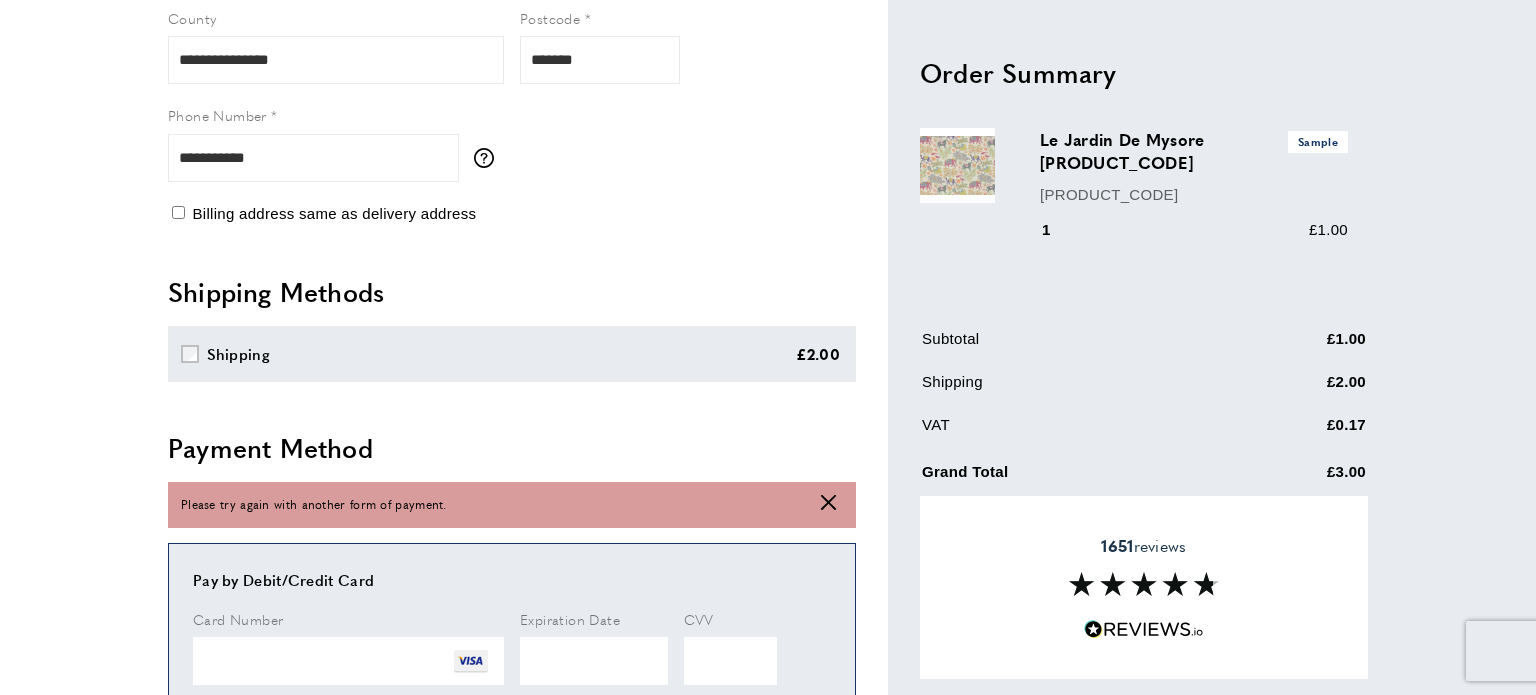 scroll, scrollTop: 0, scrollLeft: 0, axis: both 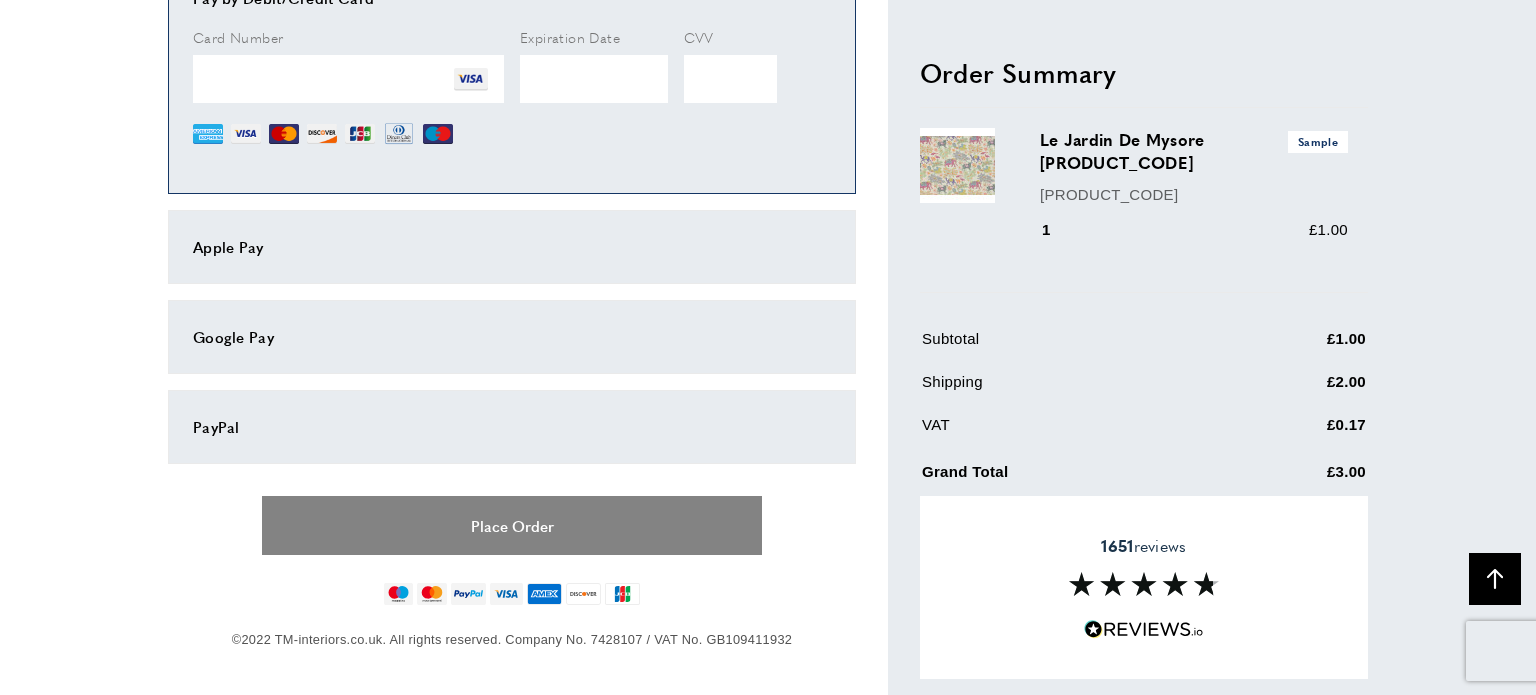 click on "Place Order" at bounding box center [512, 525] 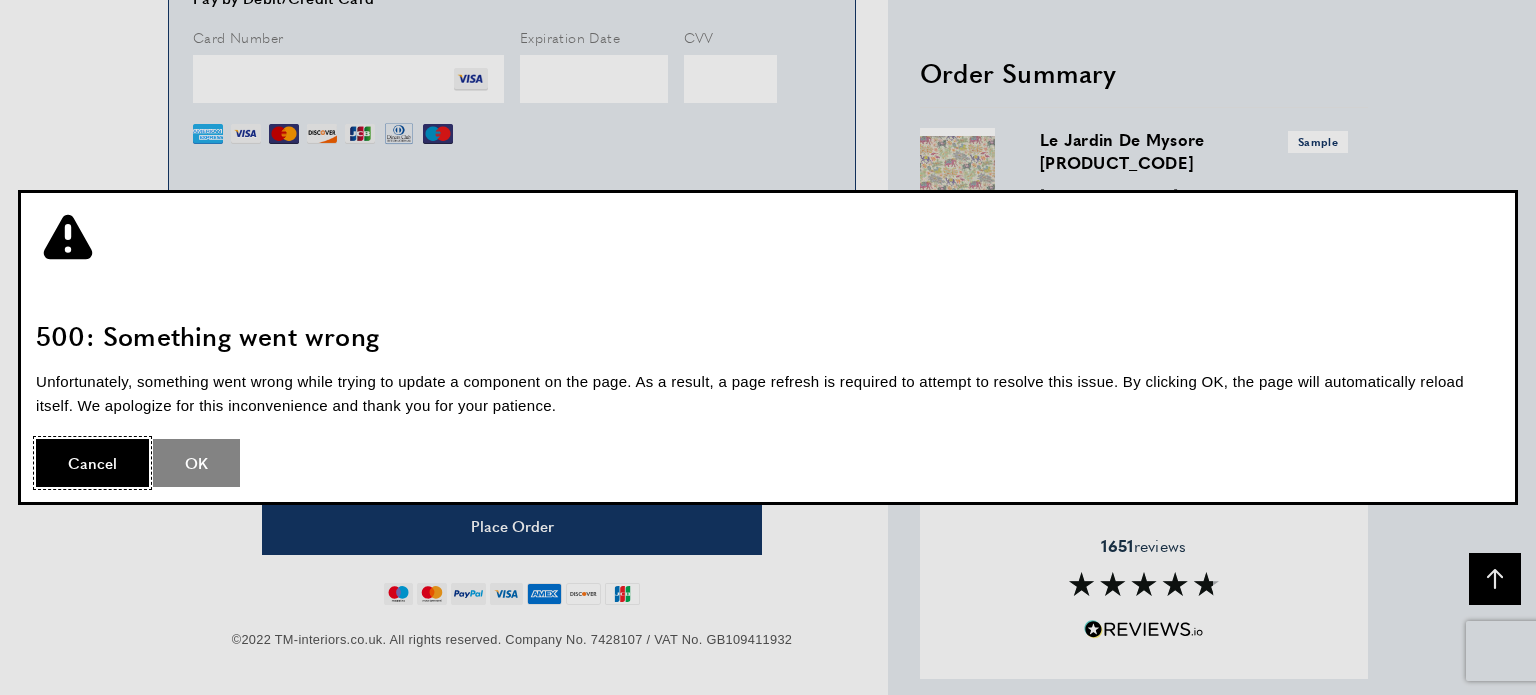 click on "OK" at bounding box center [196, 463] 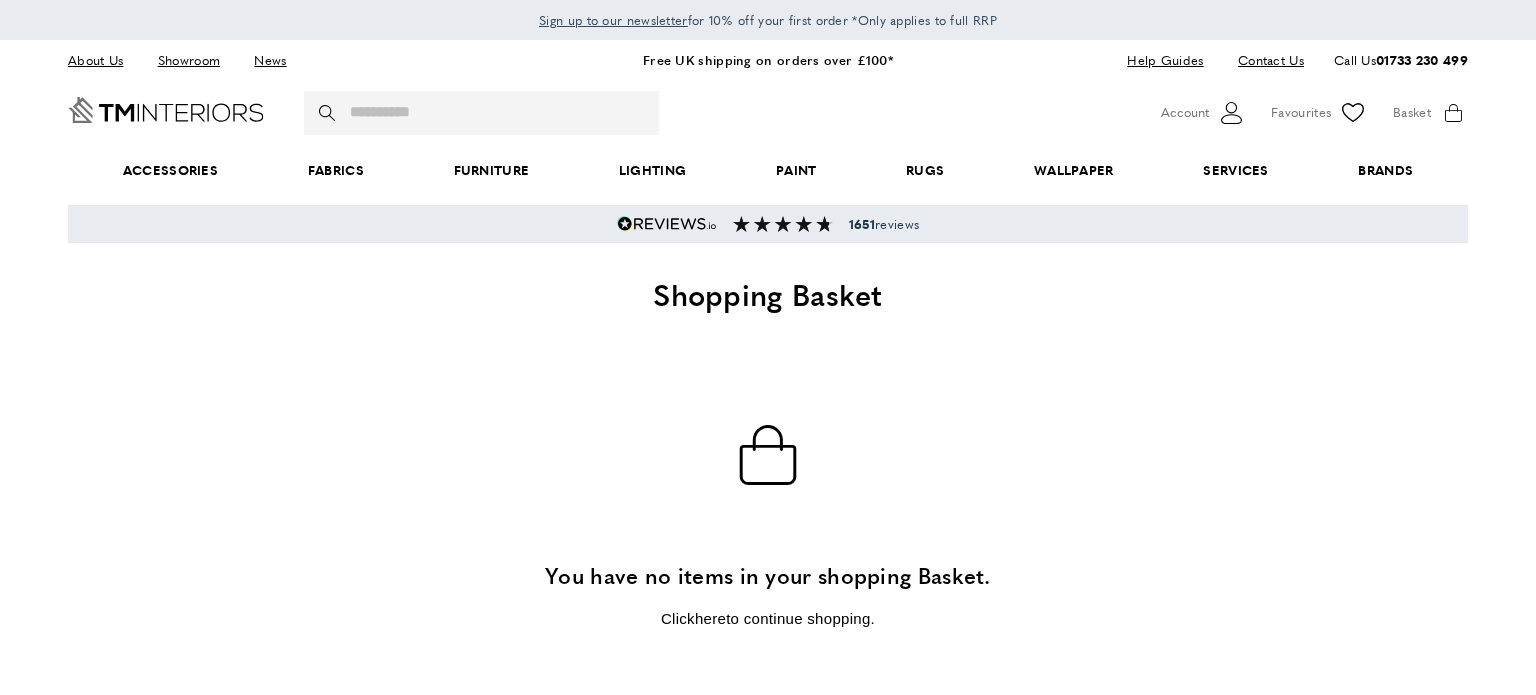 scroll, scrollTop: 0, scrollLeft: 0, axis: both 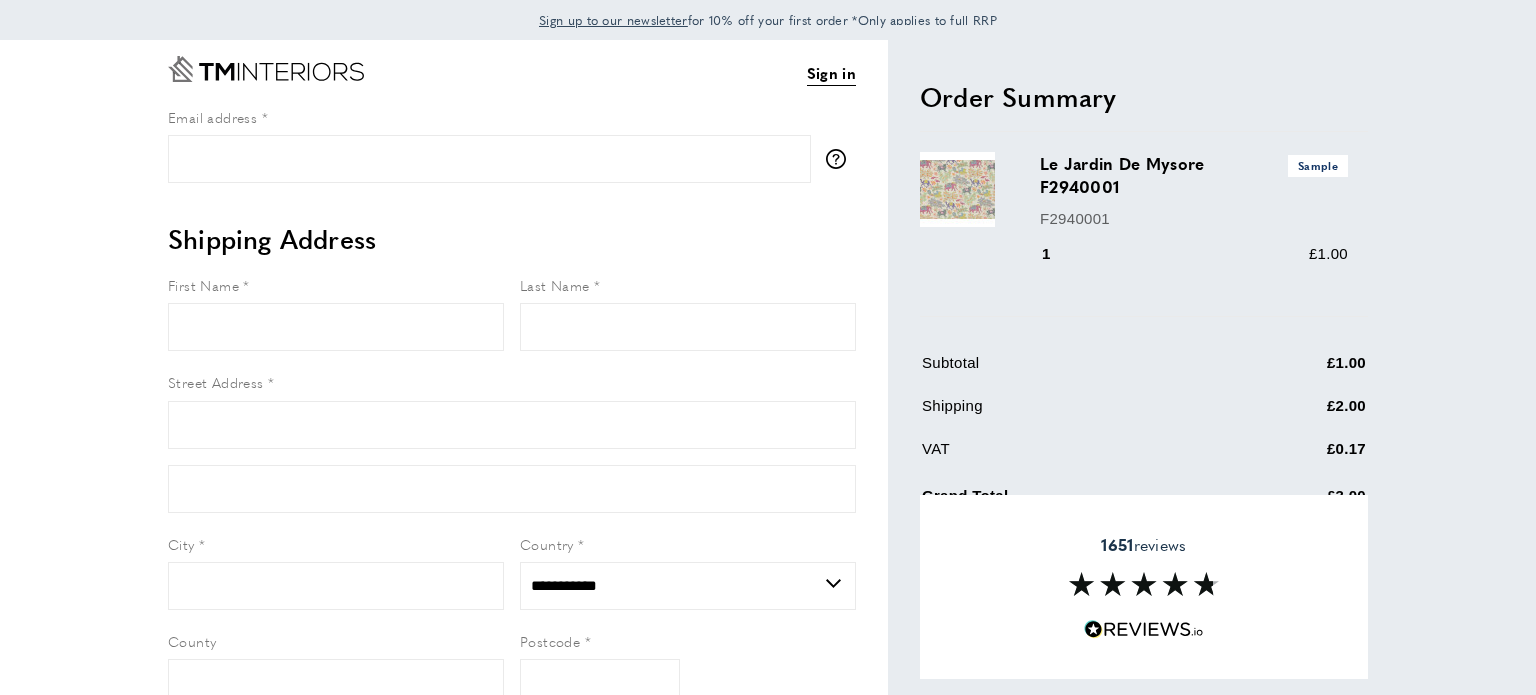 select on "**" 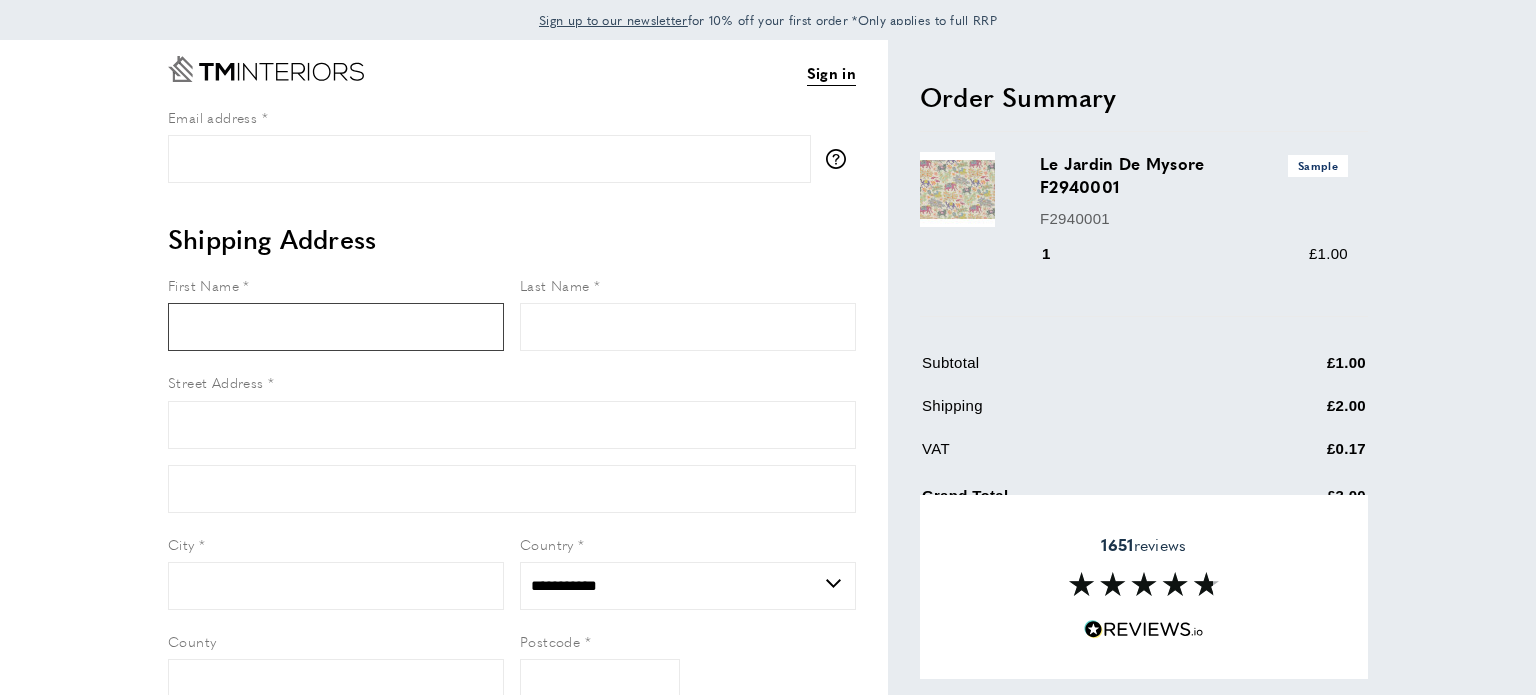 click on "First Name" at bounding box center (336, 327) 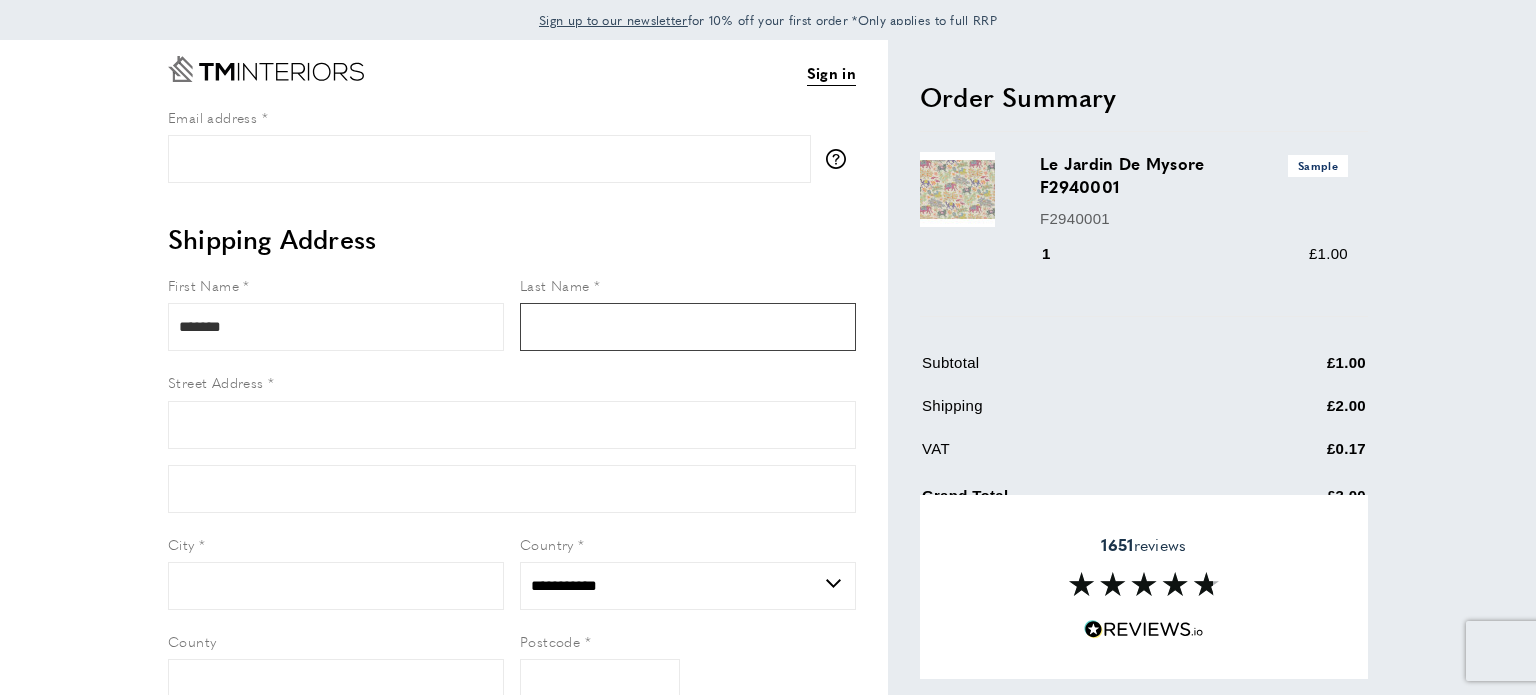 click on "Last Name" at bounding box center [688, 327] 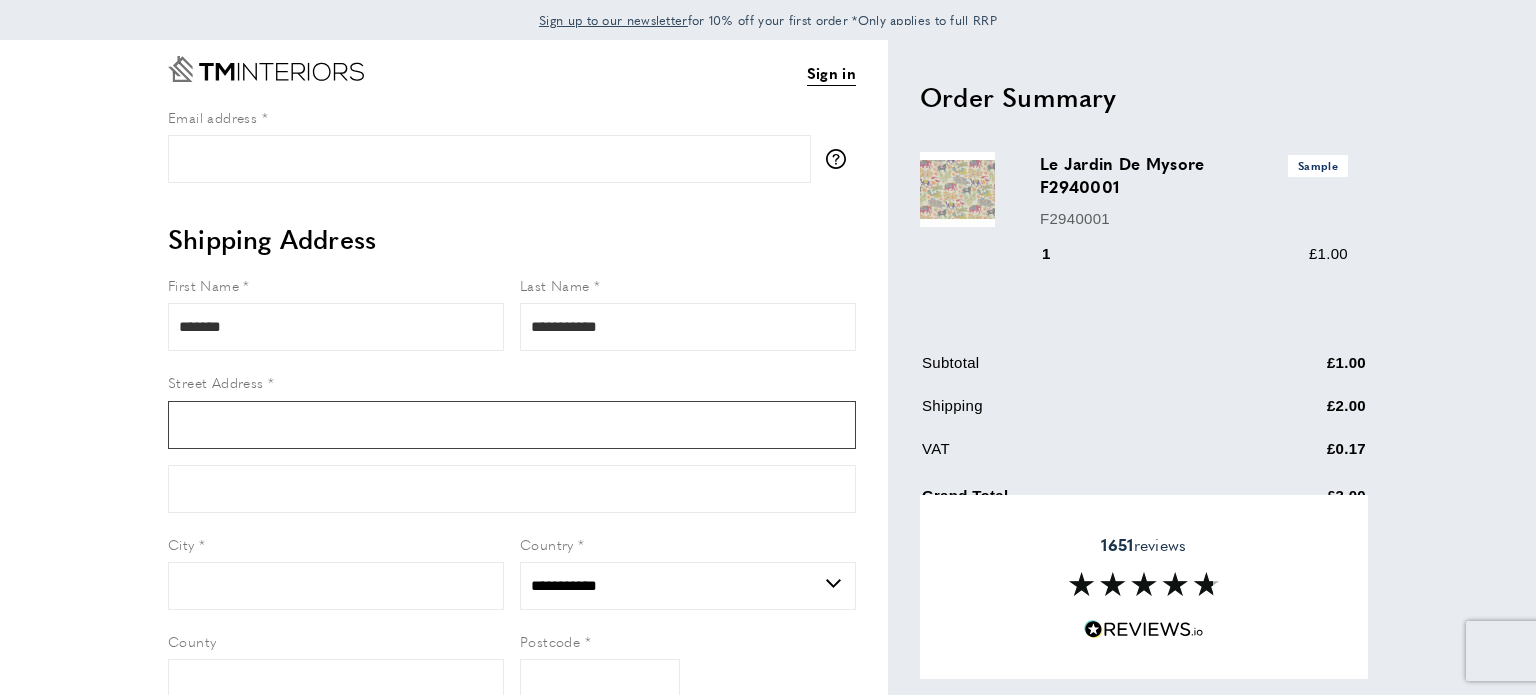 click on "Street Address" at bounding box center [512, 425] 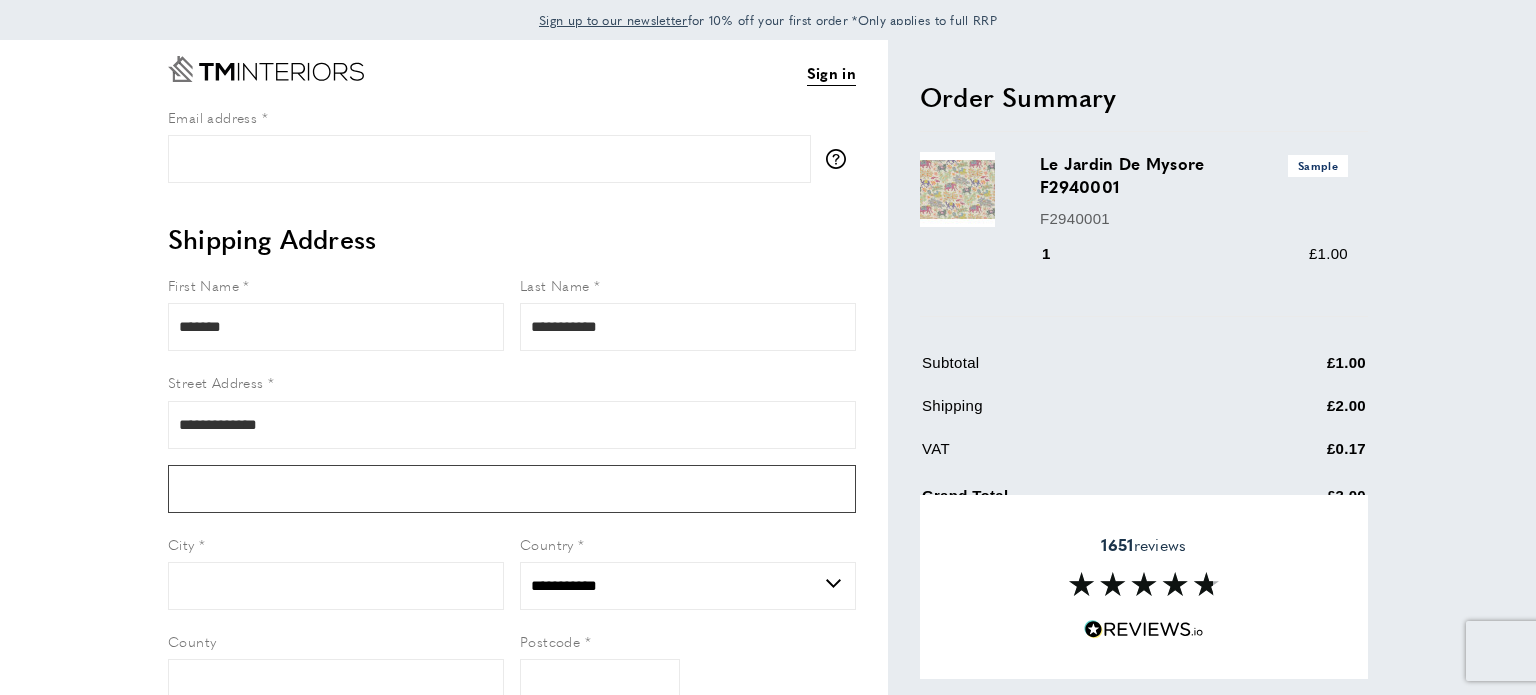 click on "Form field" at bounding box center (512, 489) 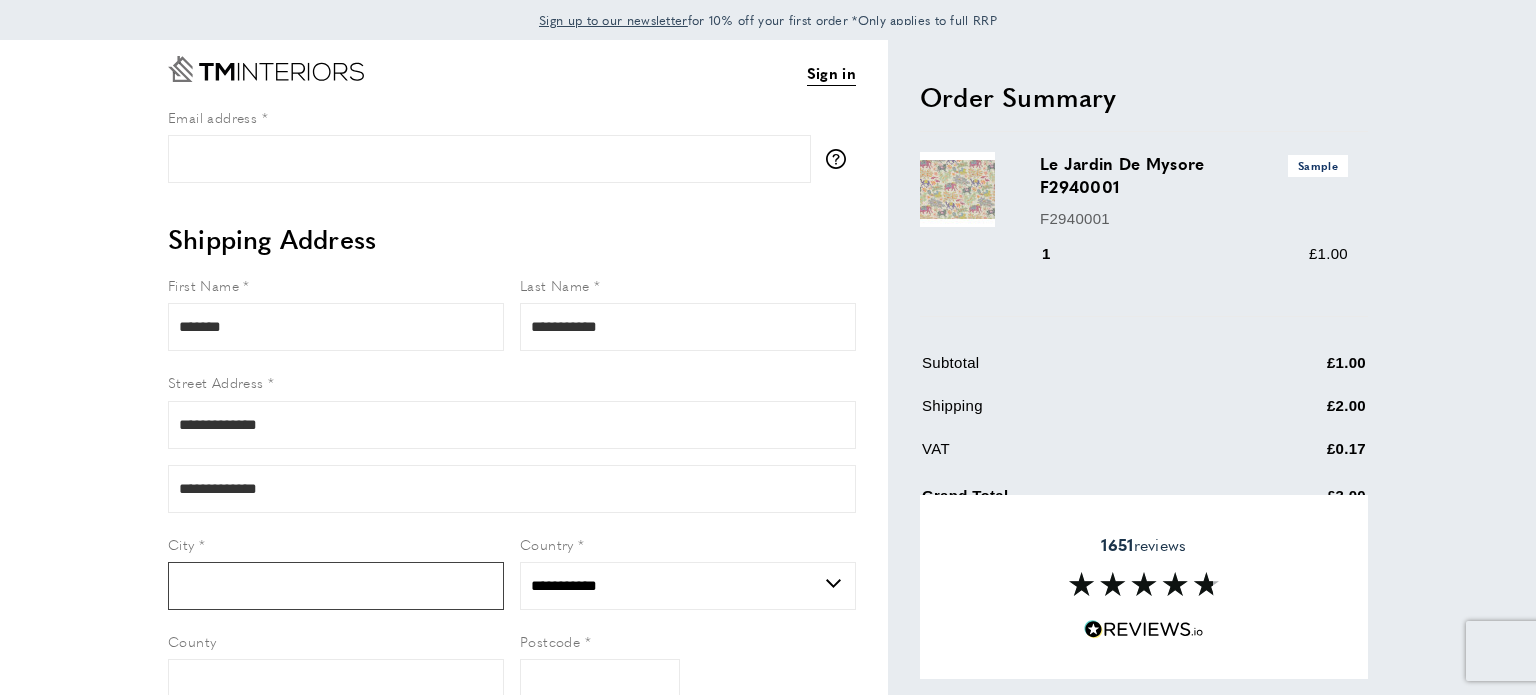 click on "City" at bounding box center (336, 586) 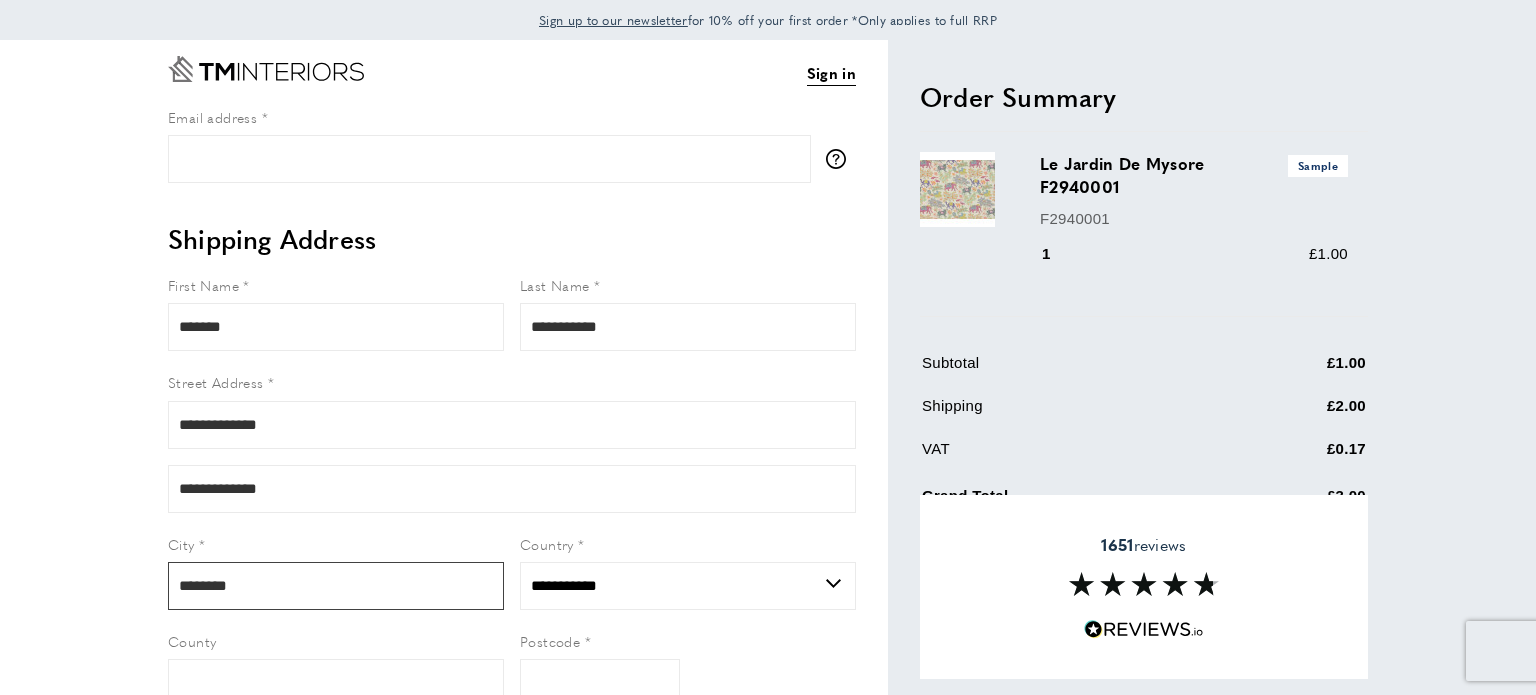 type 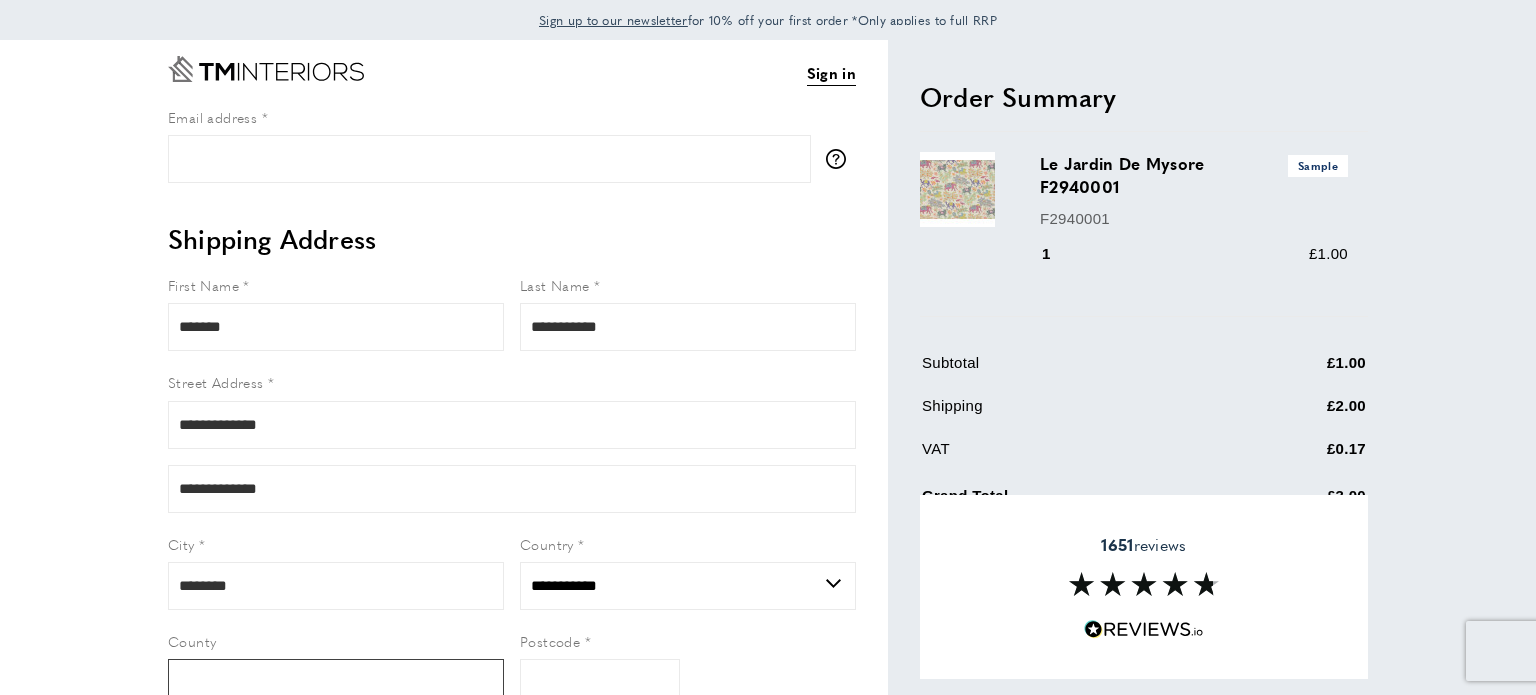 click on "County" at bounding box center [336, 683] 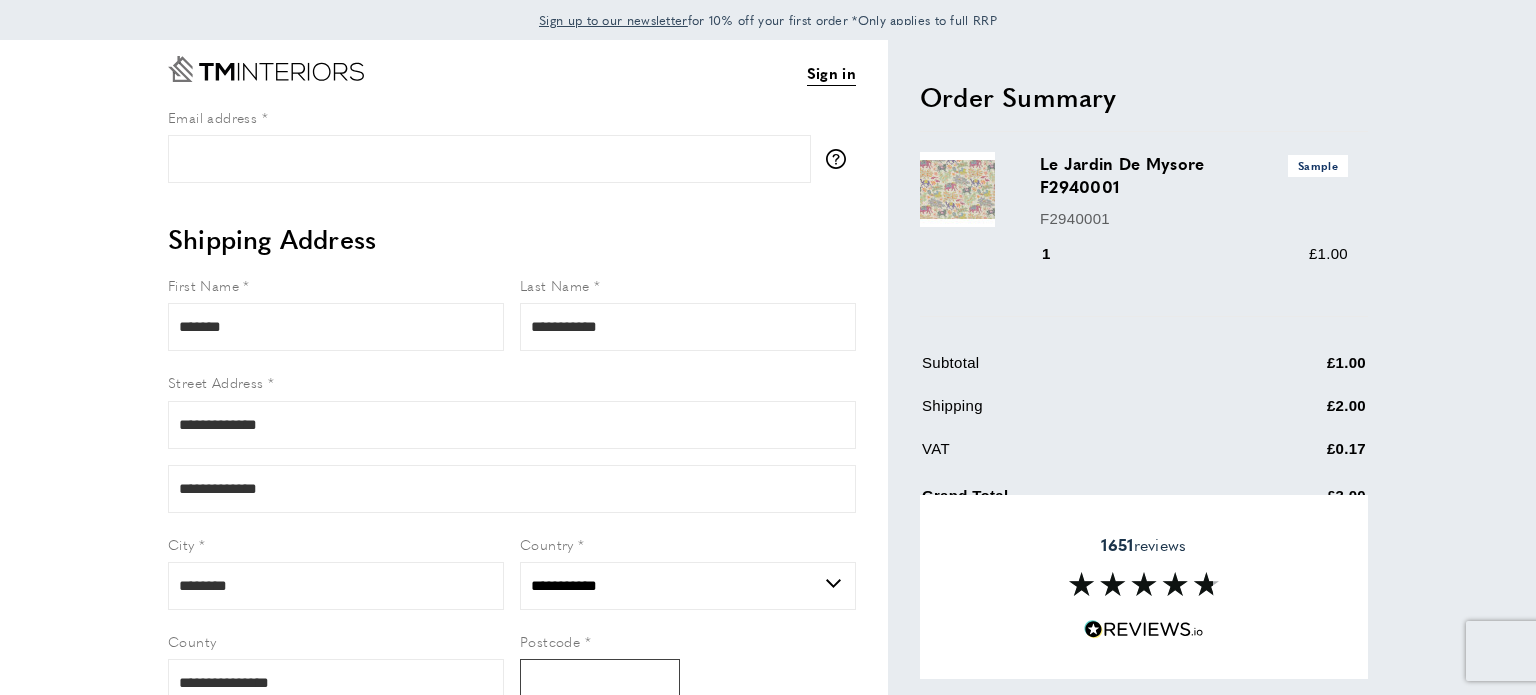 click on "Postcode" at bounding box center (600, 683) 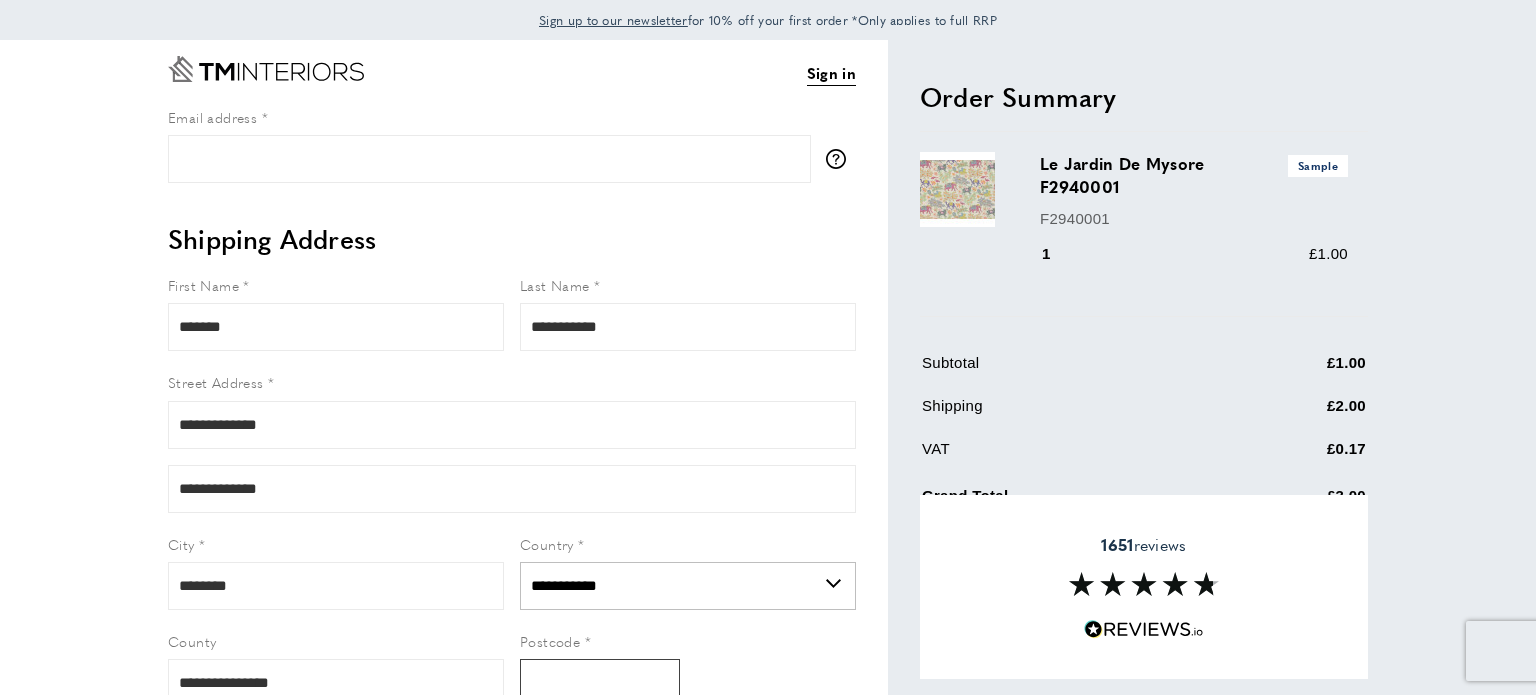 type on "*******" 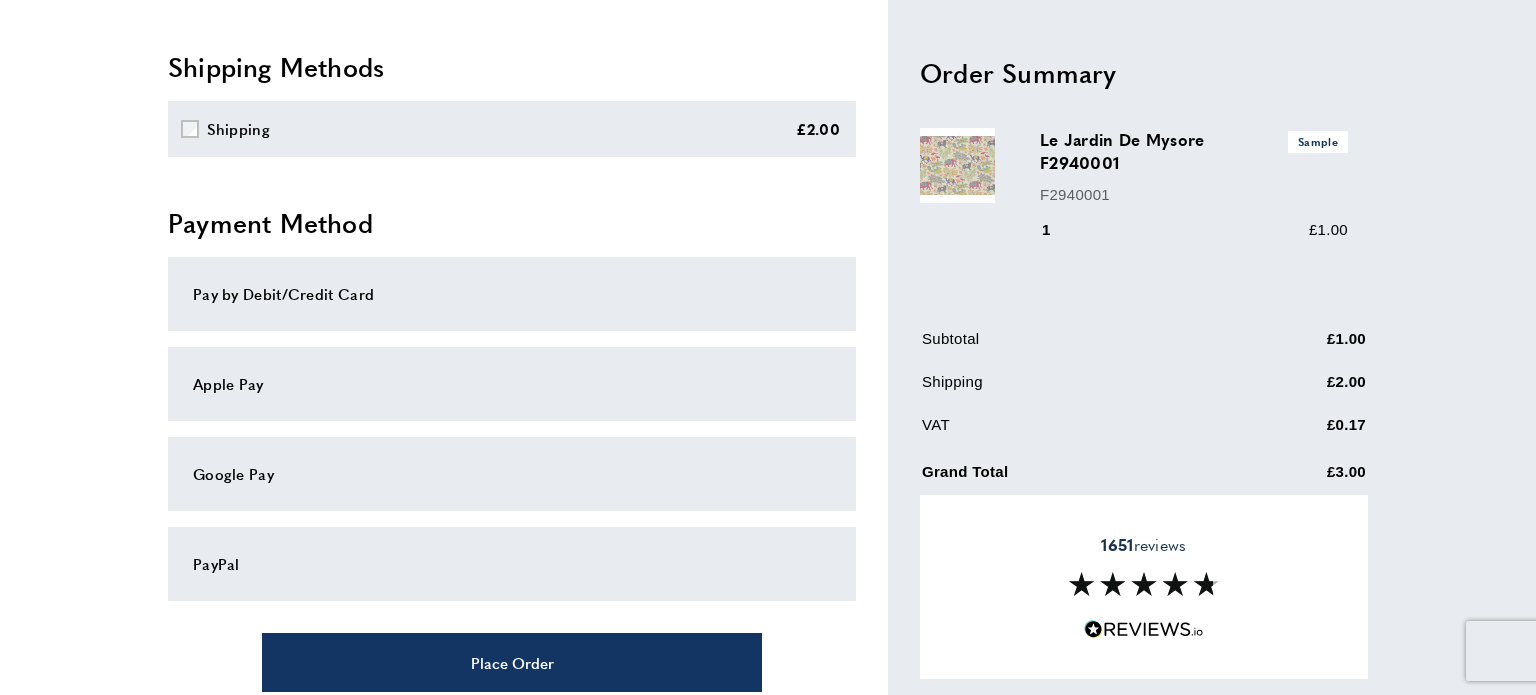 scroll, scrollTop: 923, scrollLeft: 0, axis: vertical 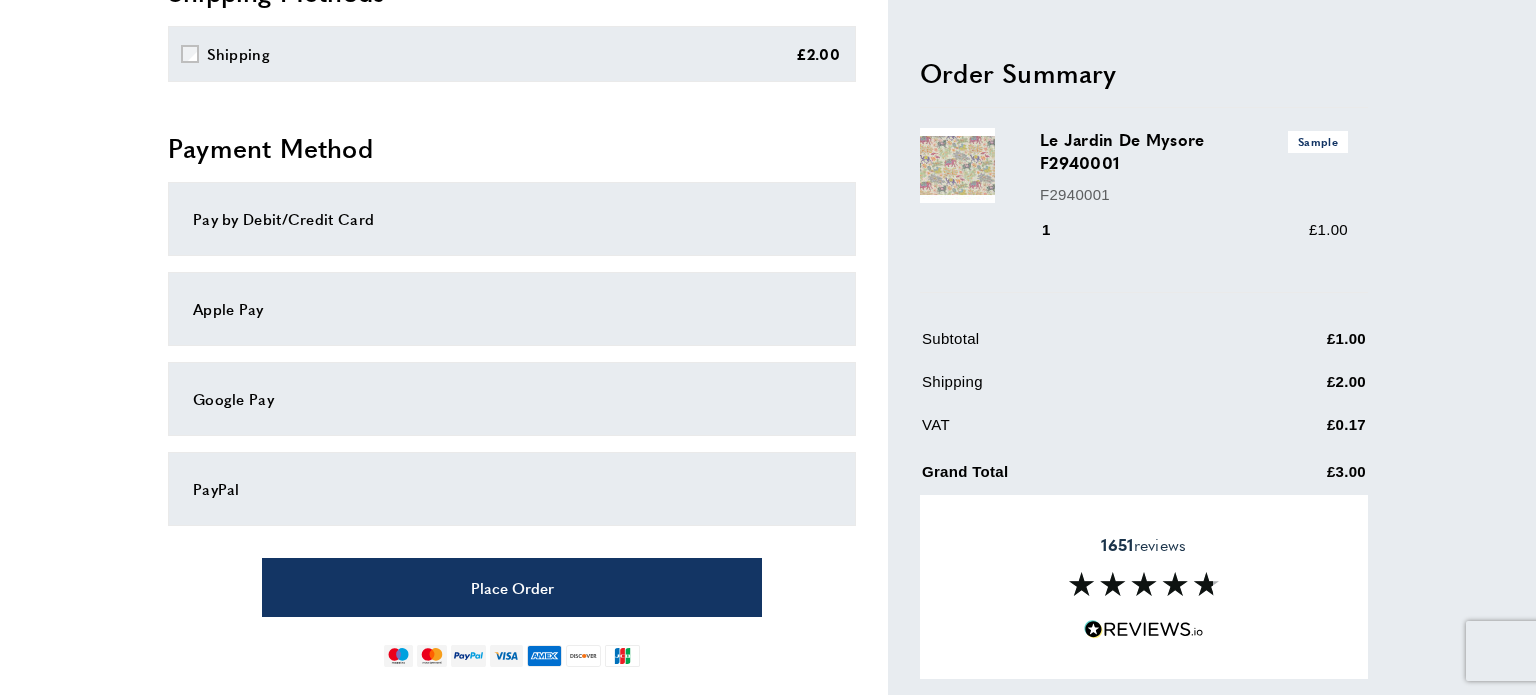 click on "Pay by Debit/Credit Card" at bounding box center (512, 219) 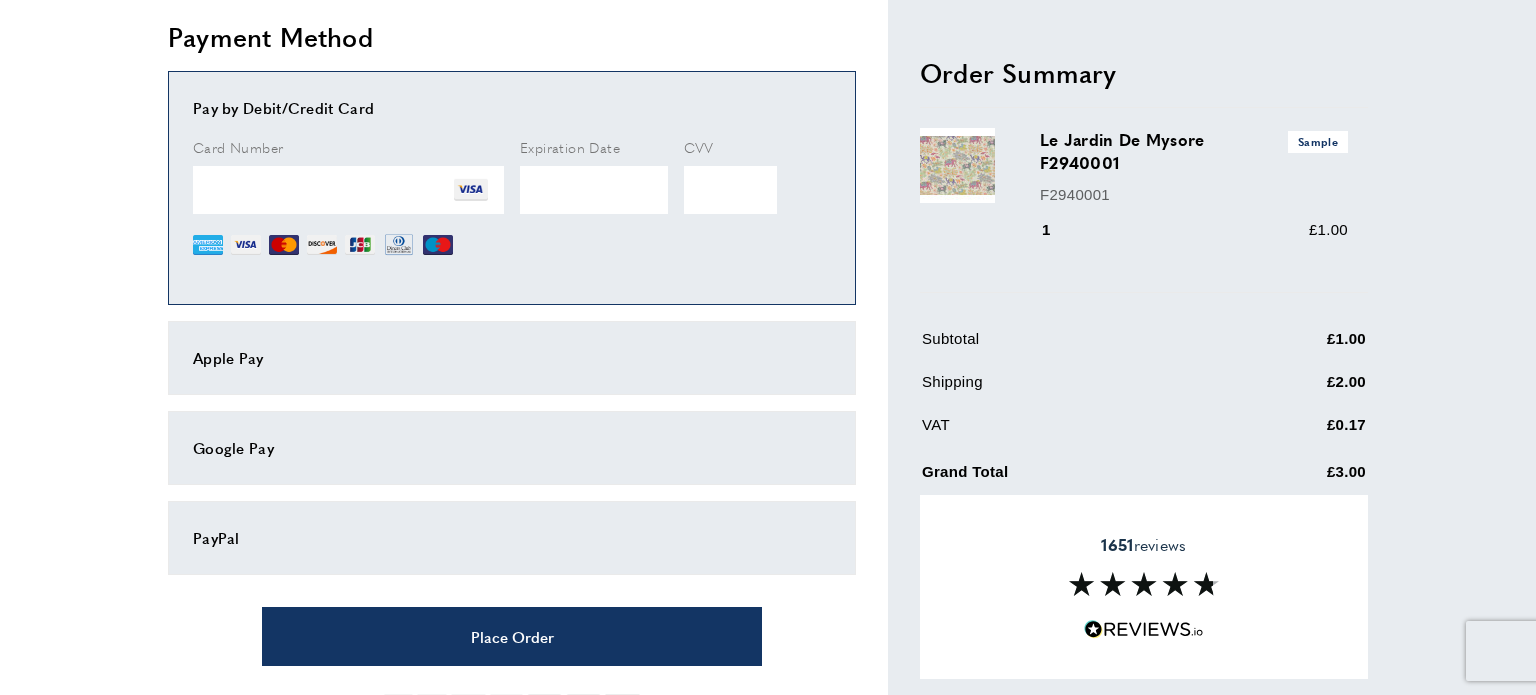 scroll, scrollTop: 1145, scrollLeft: 0, axis: vertical 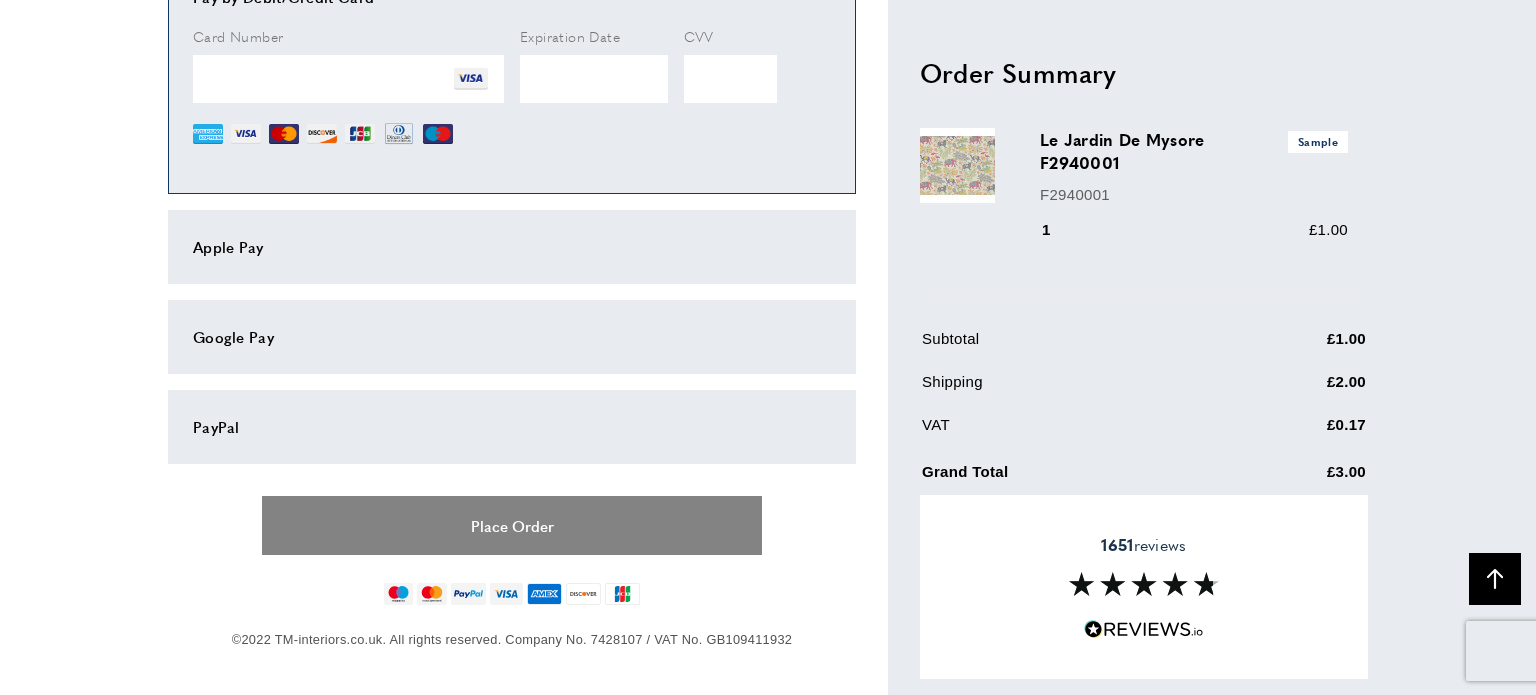 click on "Place Order" at bounding box center [512, 525] 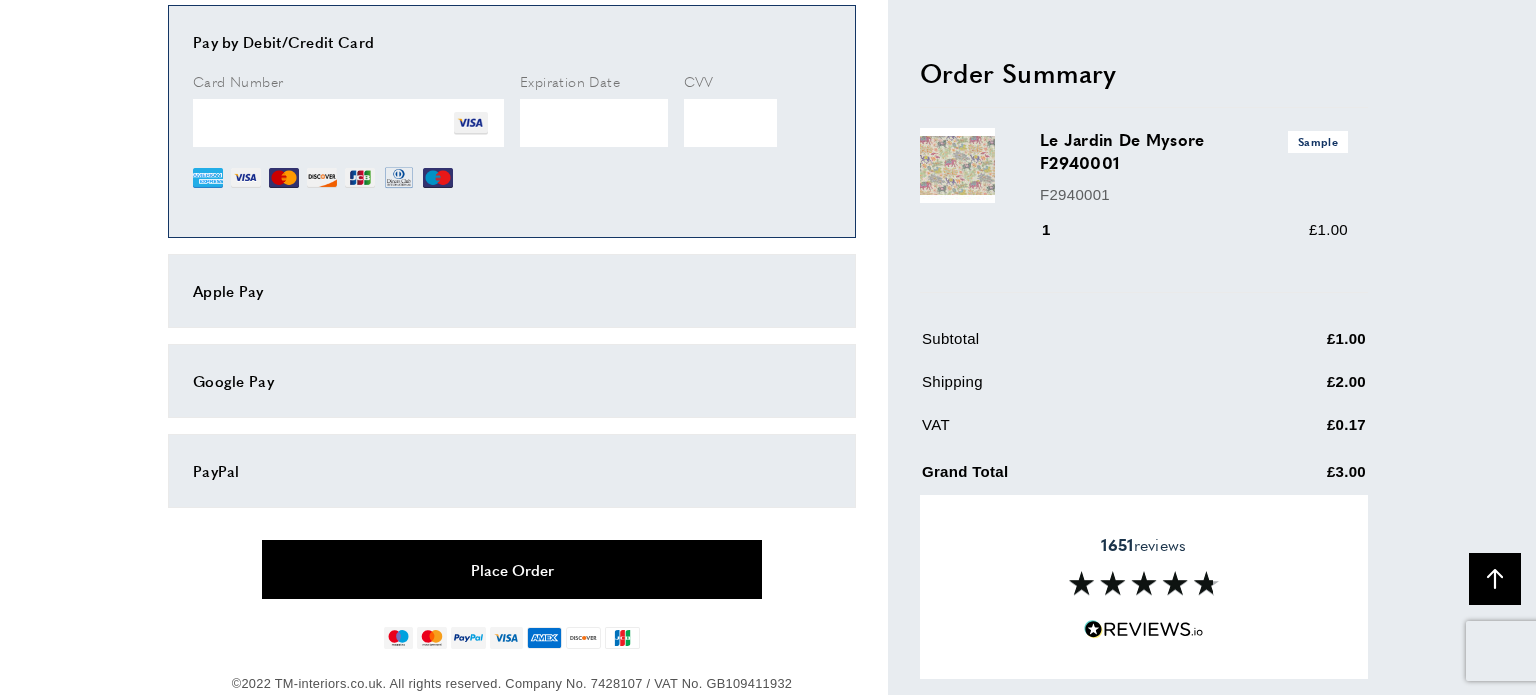 scroll, scrollTop: 433, scrollLeft: 0, axis: vertical 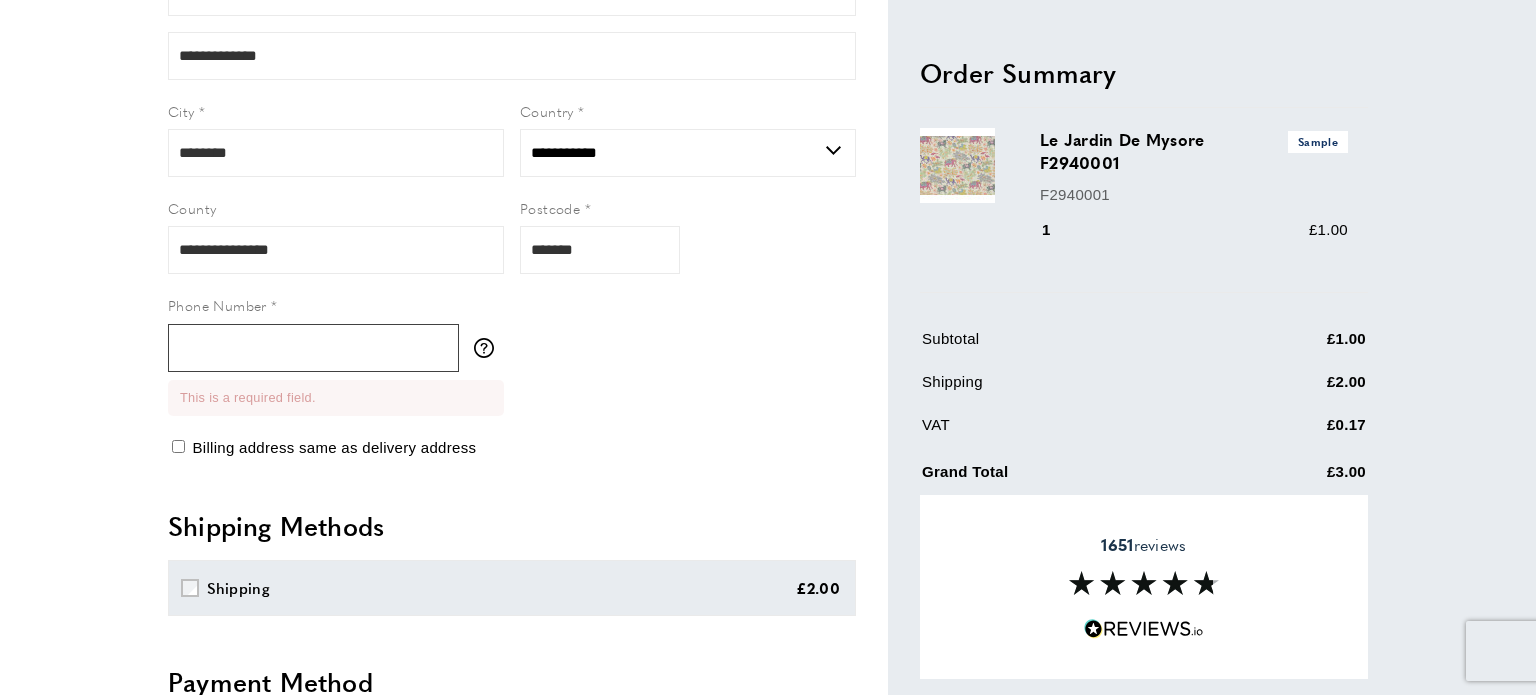 click on "Phone Number" at bounding box center (313, 348) 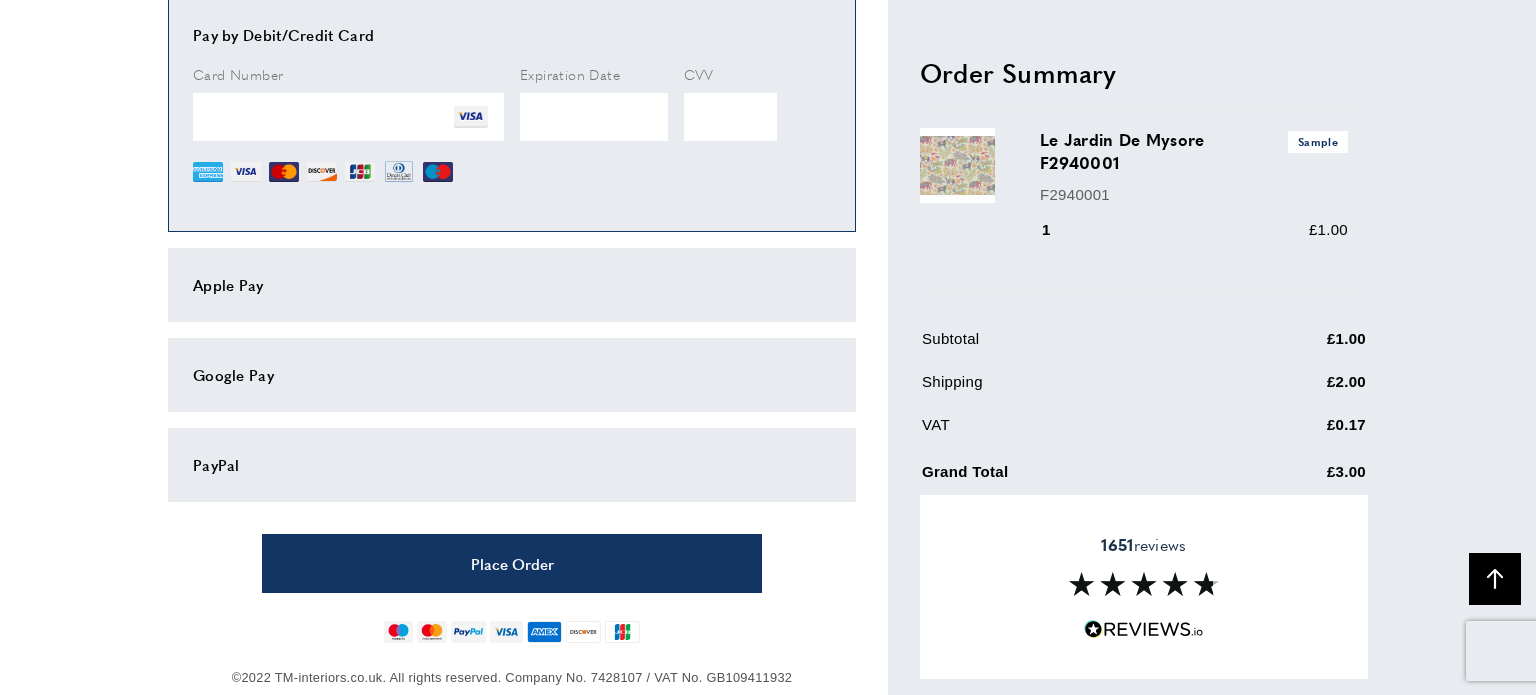 scroll, scrollTop: 1144, scrollLeft: 0, axis: vertical 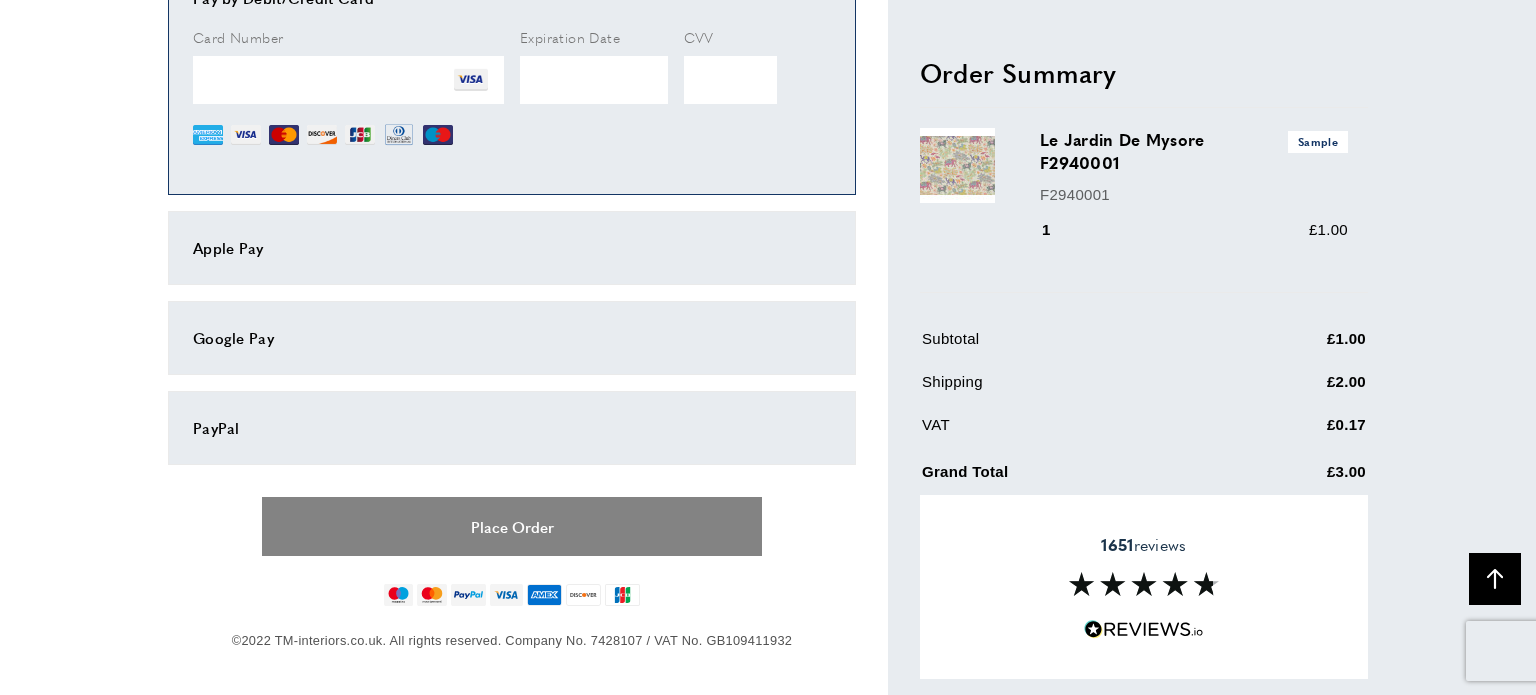 click on "Place Order" at bounding box center [512, 526] 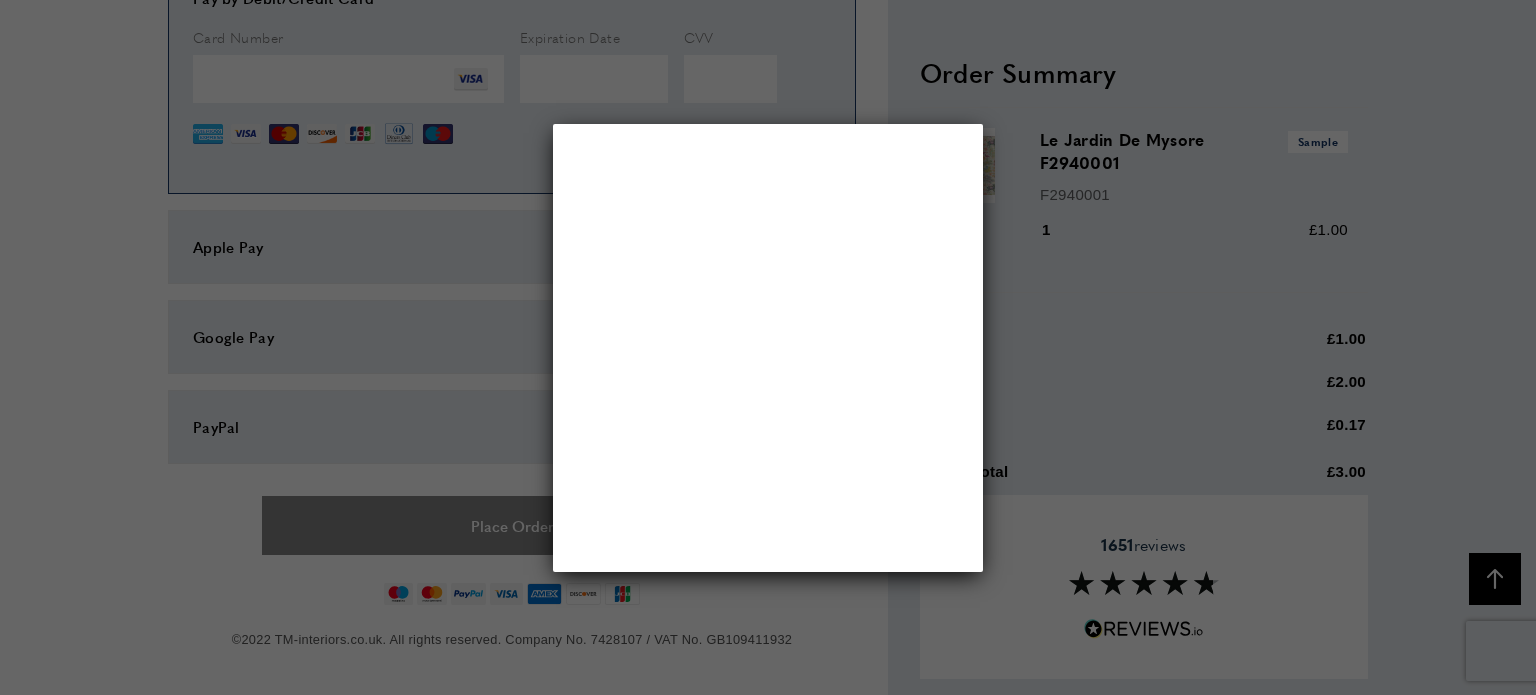 scroll, scrollTop: 0, scrollLeft: 0, axis: both 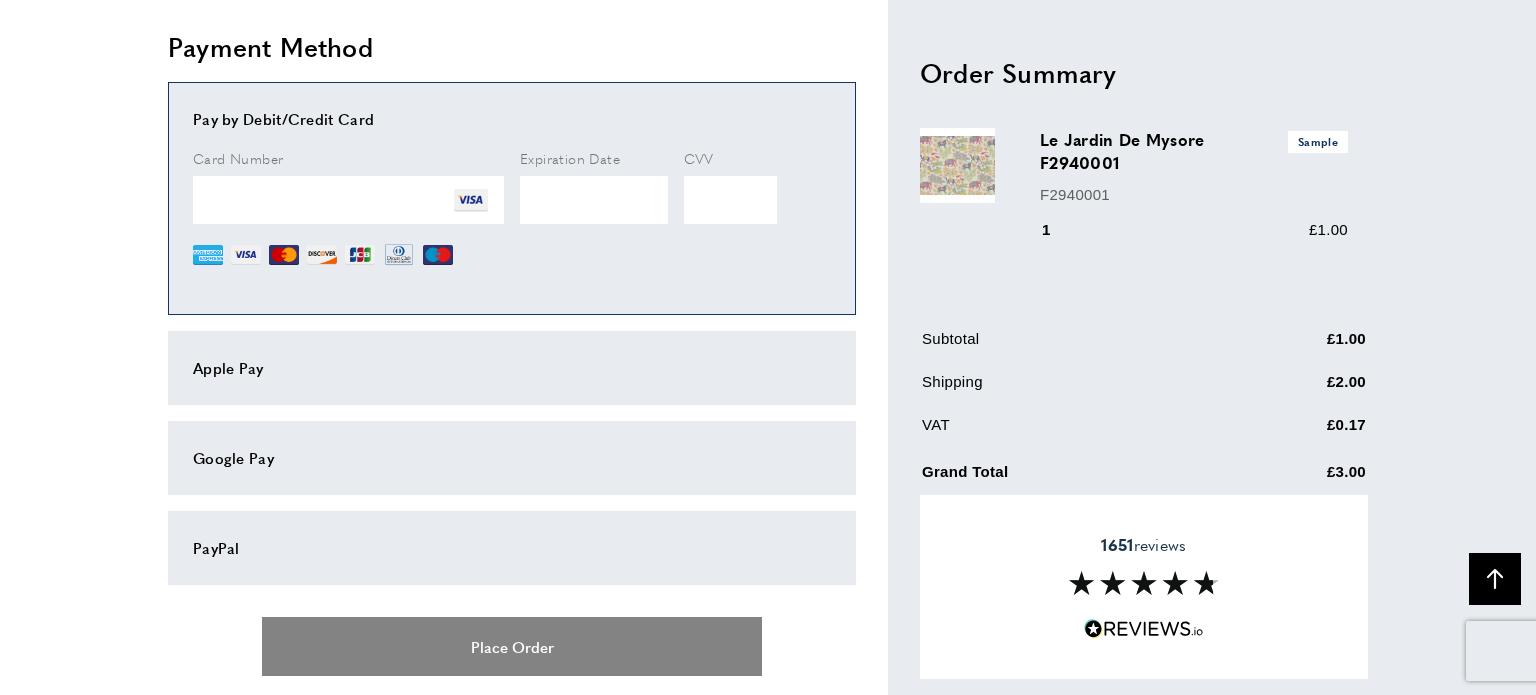 click on "Place Order" at bounding box center [512, 646] 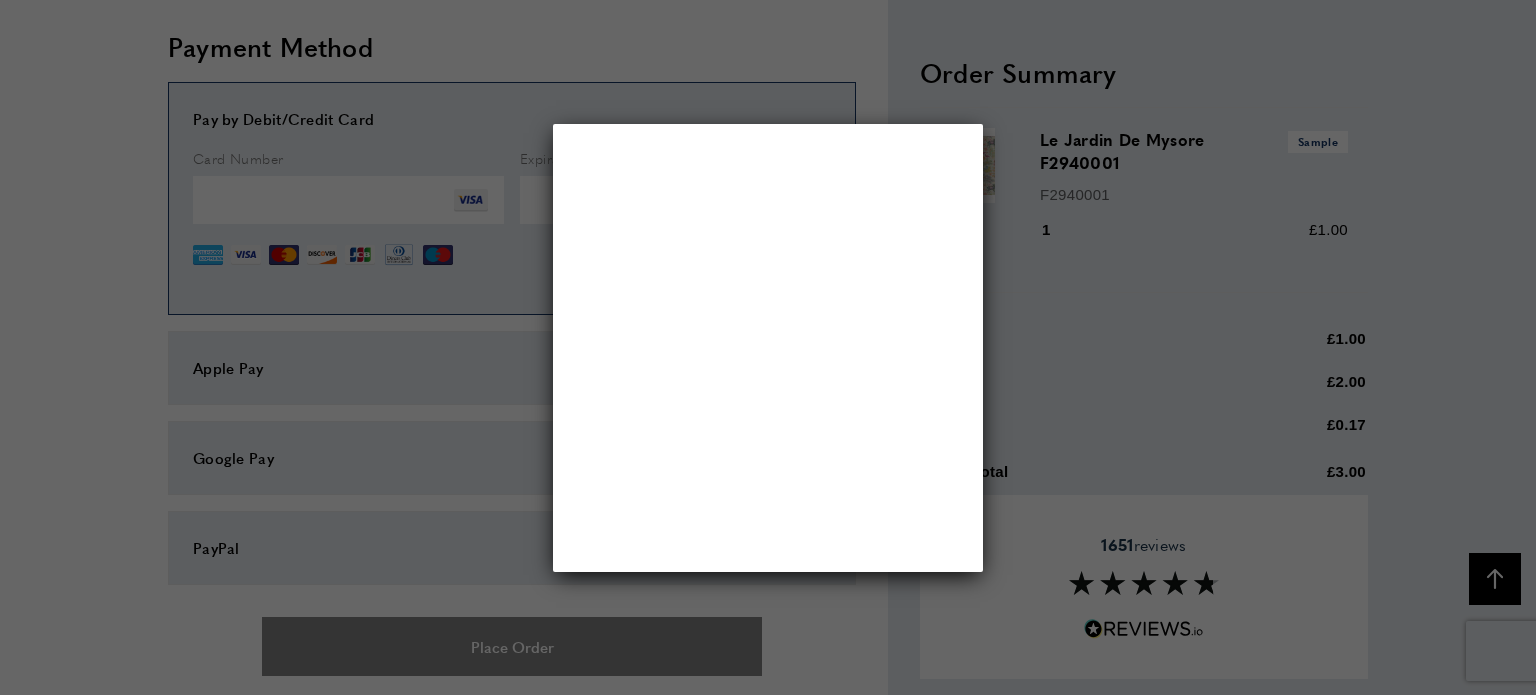 scroll, scrollTop: 0, scrollLeft: 0, axis: both 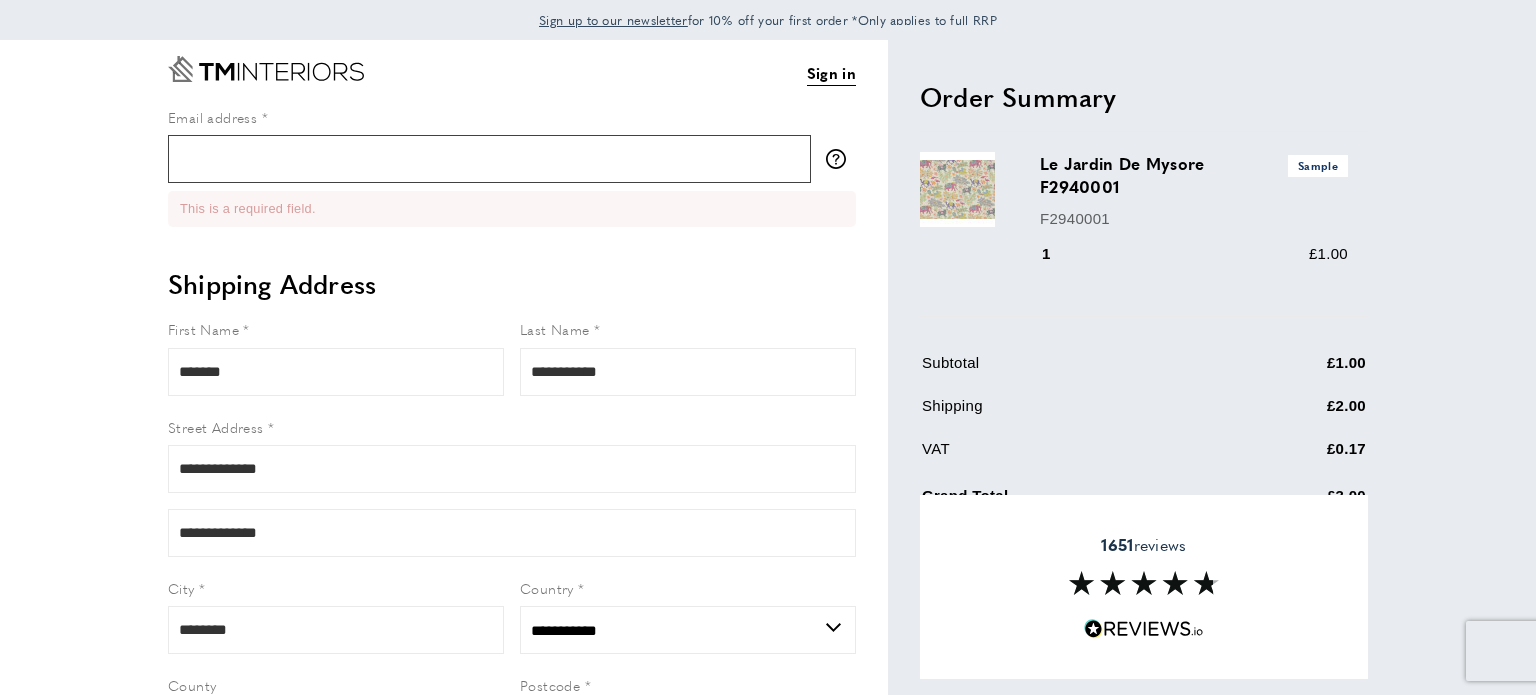 click on "Email address" at bounding box center (489, 159) 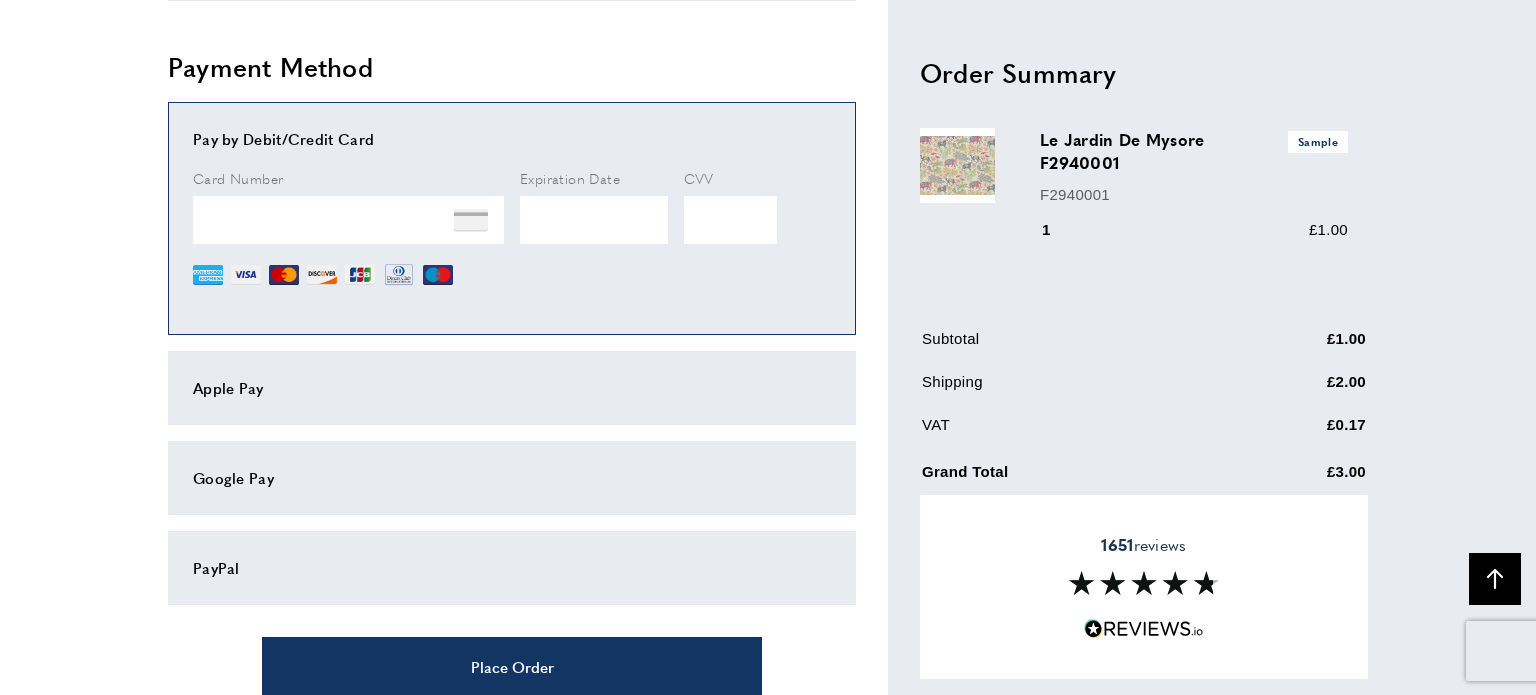 scroll, scrollTop: 1052, scrollLeft: 0, axis: vertical 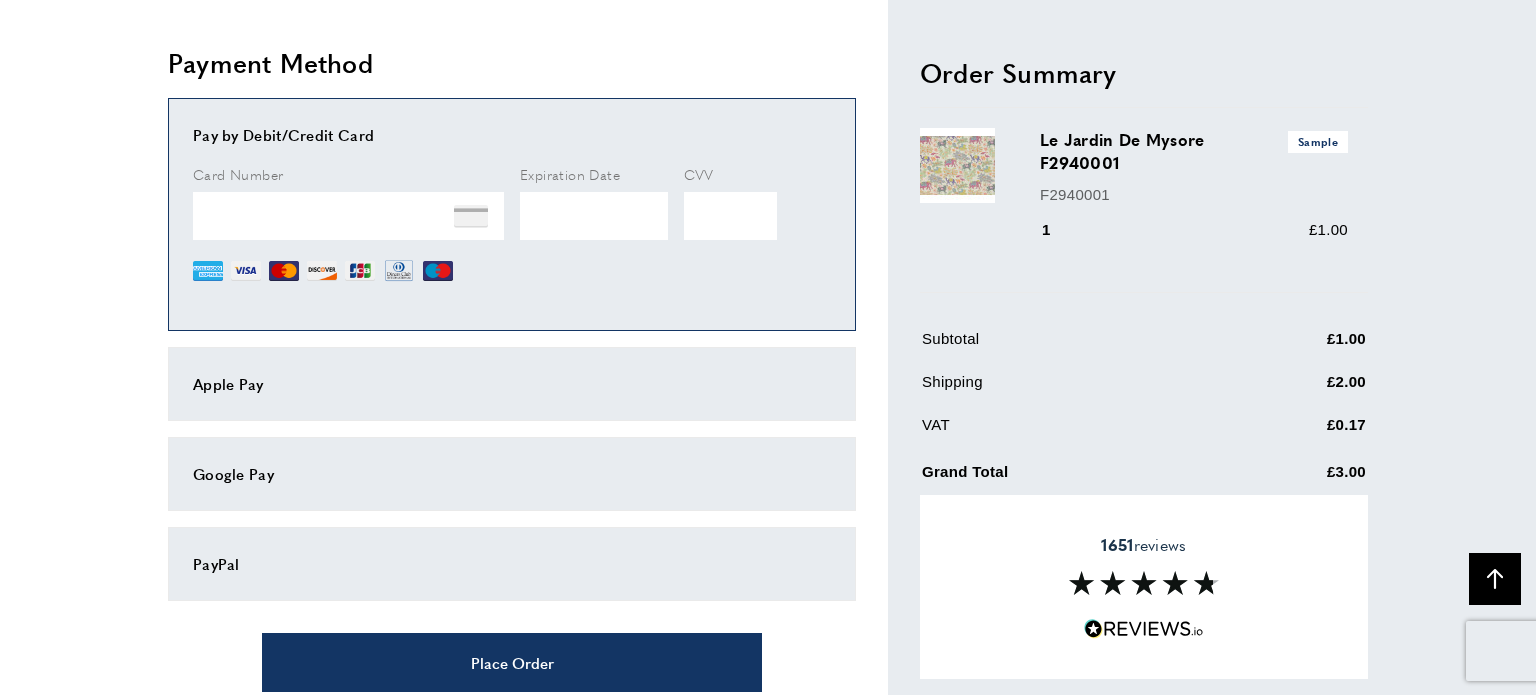 type on "**********" 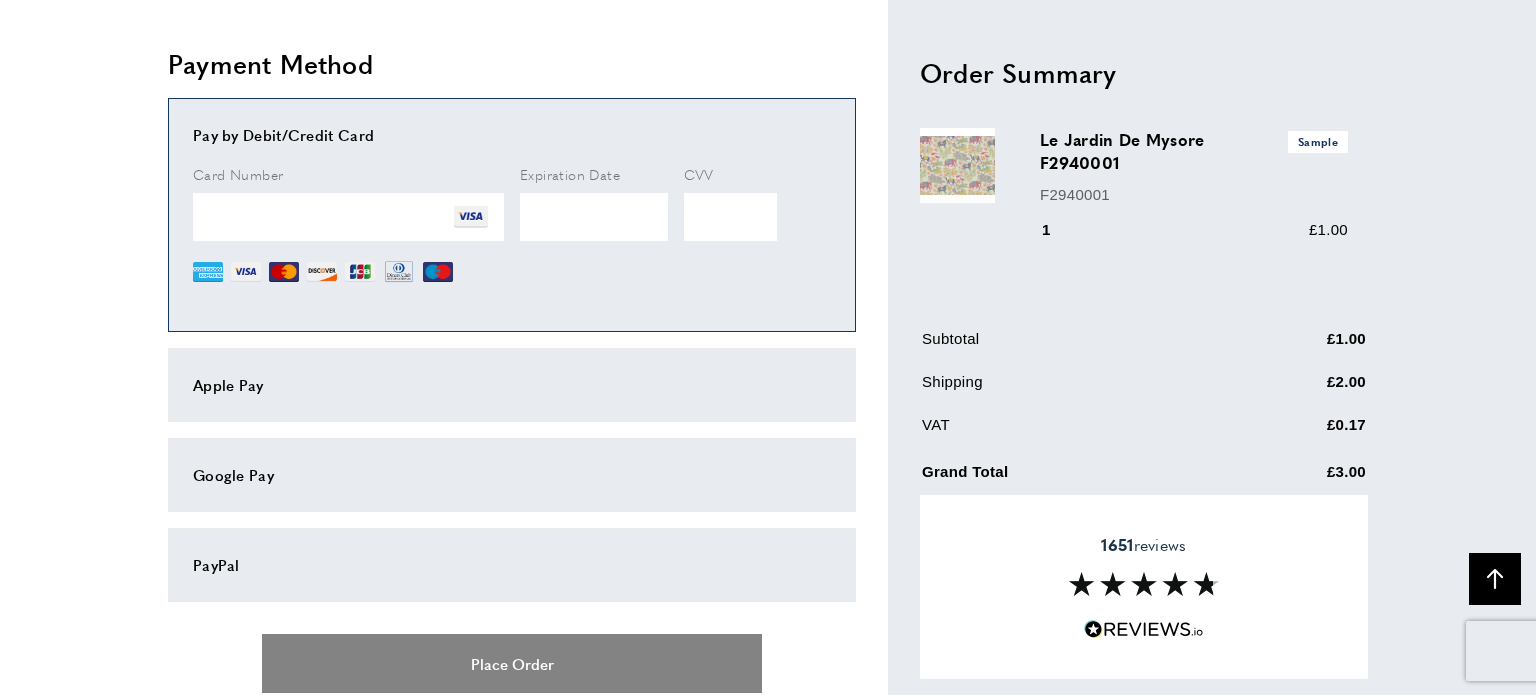 click on "Place Order" at bounding box center [512, 663] 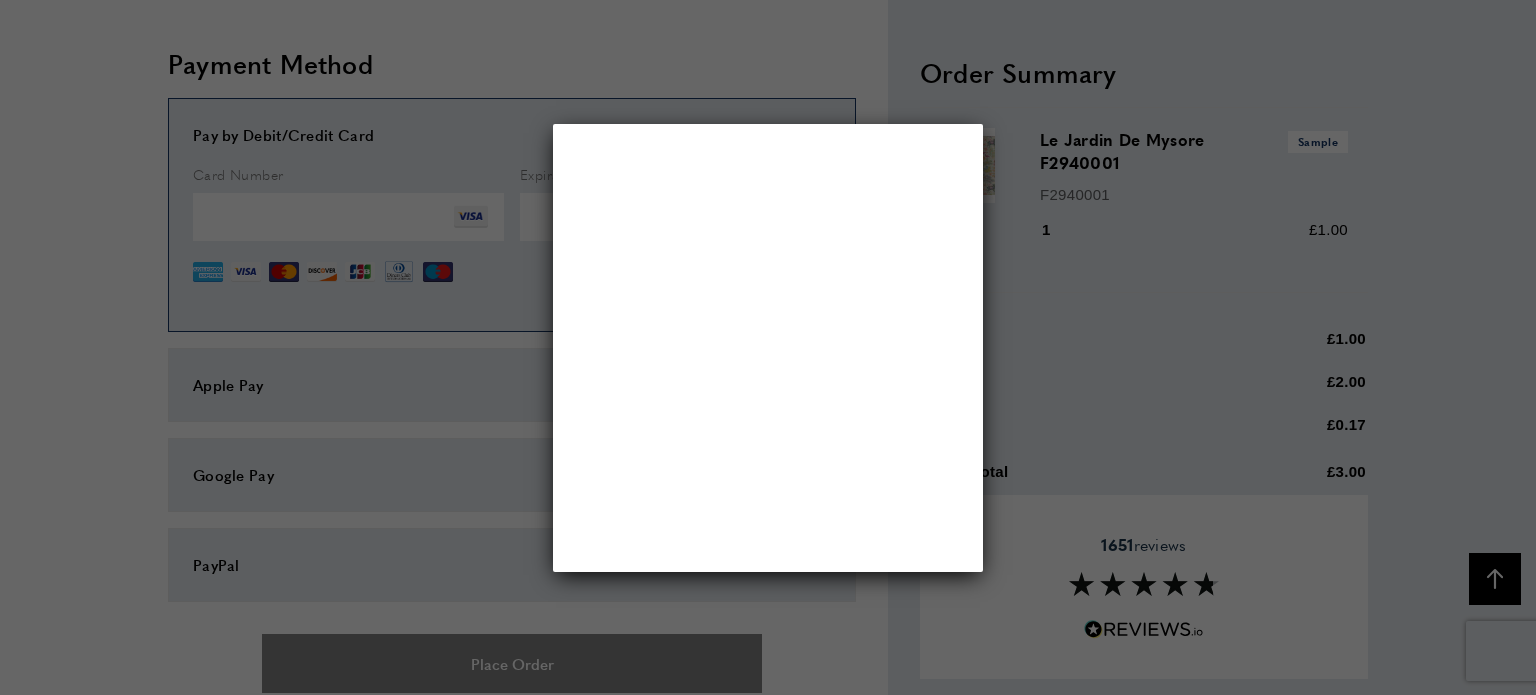 scroll, scrollTop: 0, scrollLeft: 0, axis: both 